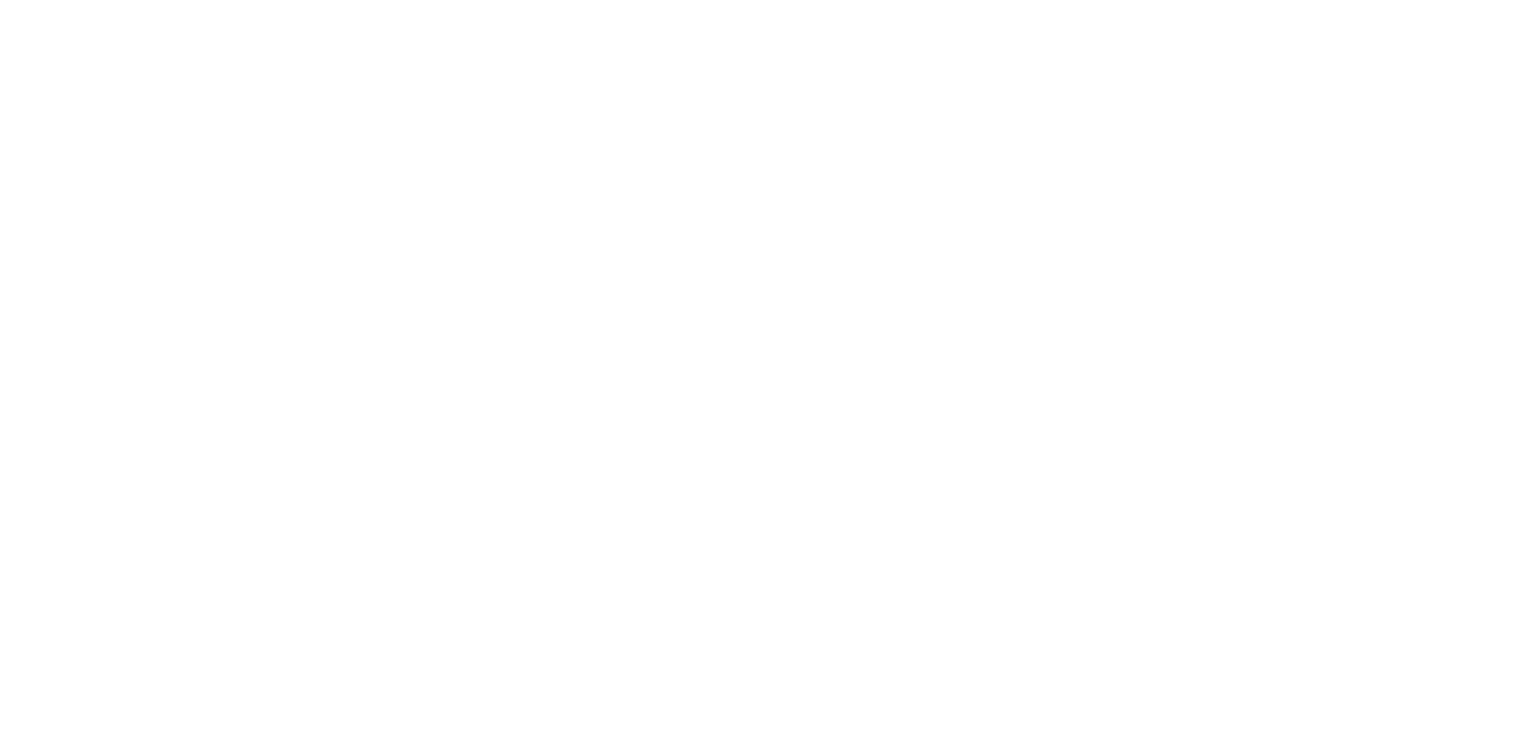scroll, scrollTop: 0, scrollLeft: 0, axis: both 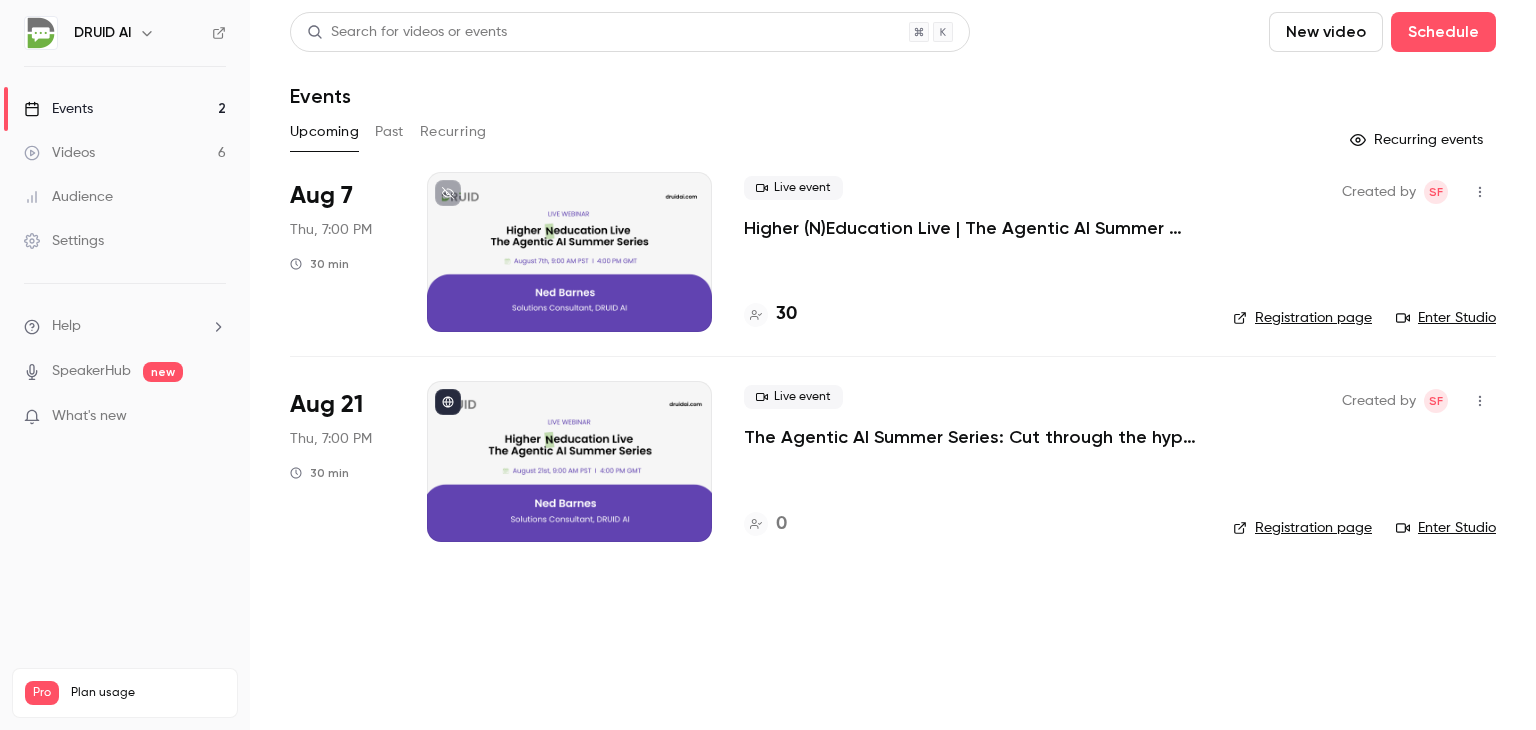 click on "Higher (N)Education Live | The Agentic AI Summer Series: Cut through the hype. See the tech. Ask your questions. Repeat." at bounding box center [972, 228] 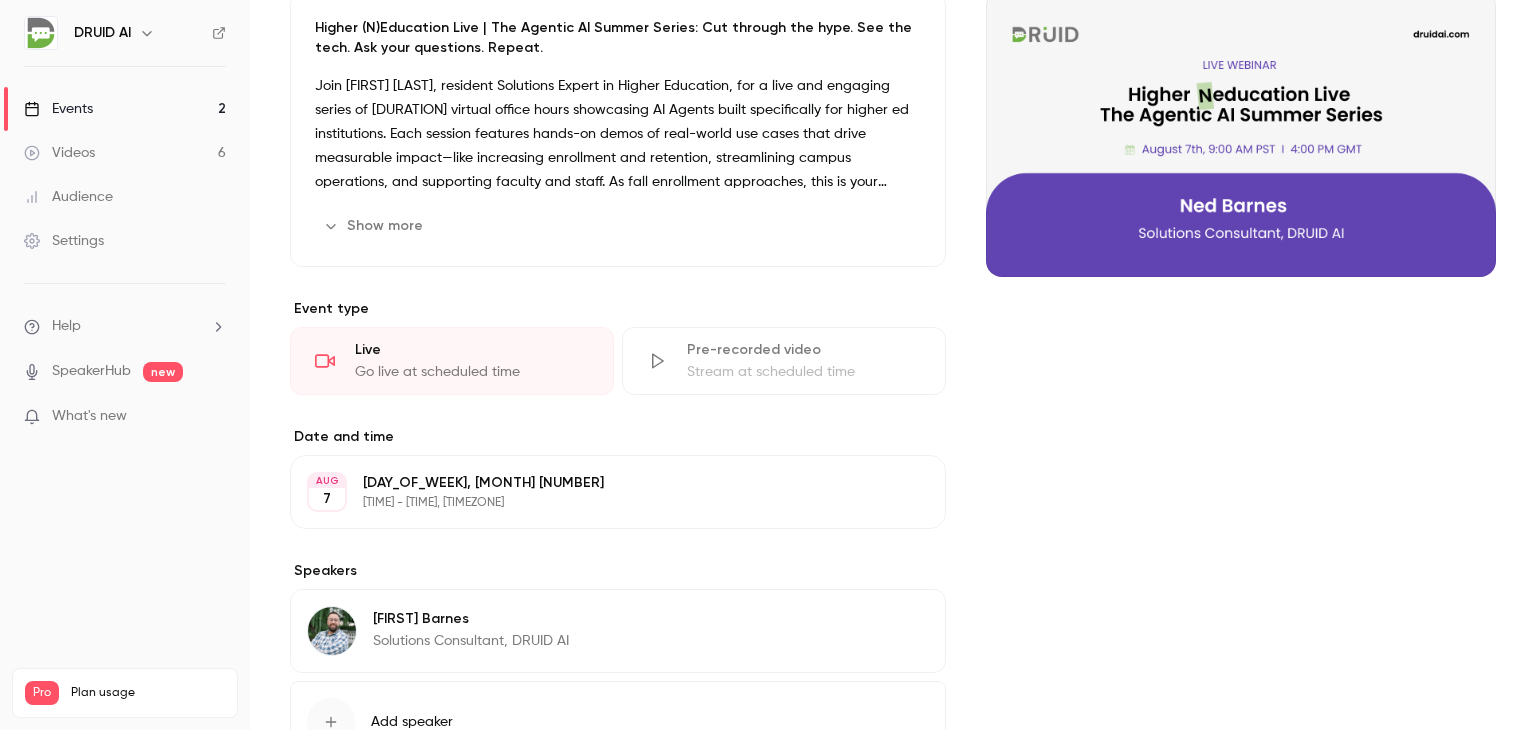 scroll, scrollTop: 0, scrollLeft: 0, axis: both 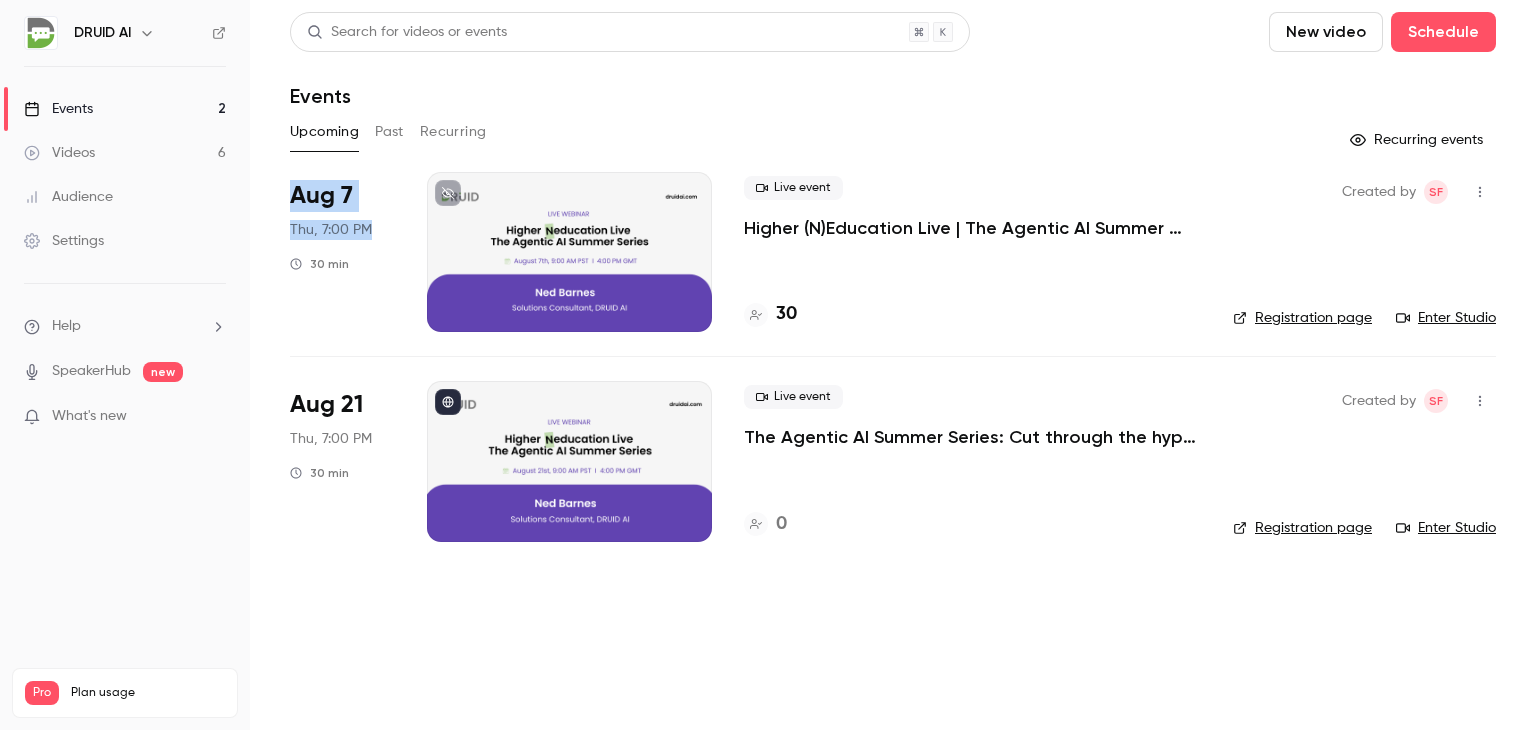 drag, startPoint x: 288, startPoint y: 197, endPoint x: 384, endPoint y: 270, distance: 120.60265 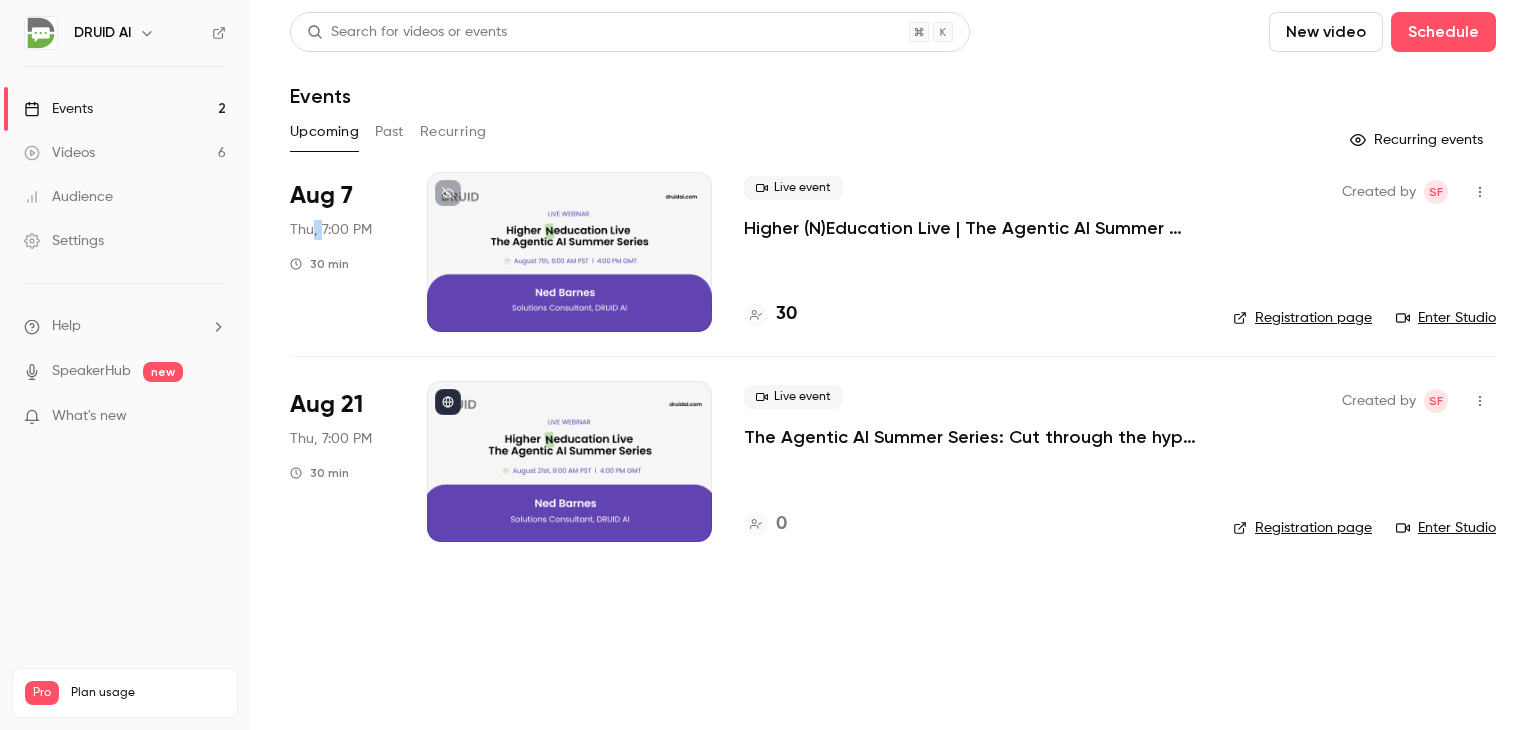 click on "Thu, 7:00 PM" at bounding box center (331, 230) 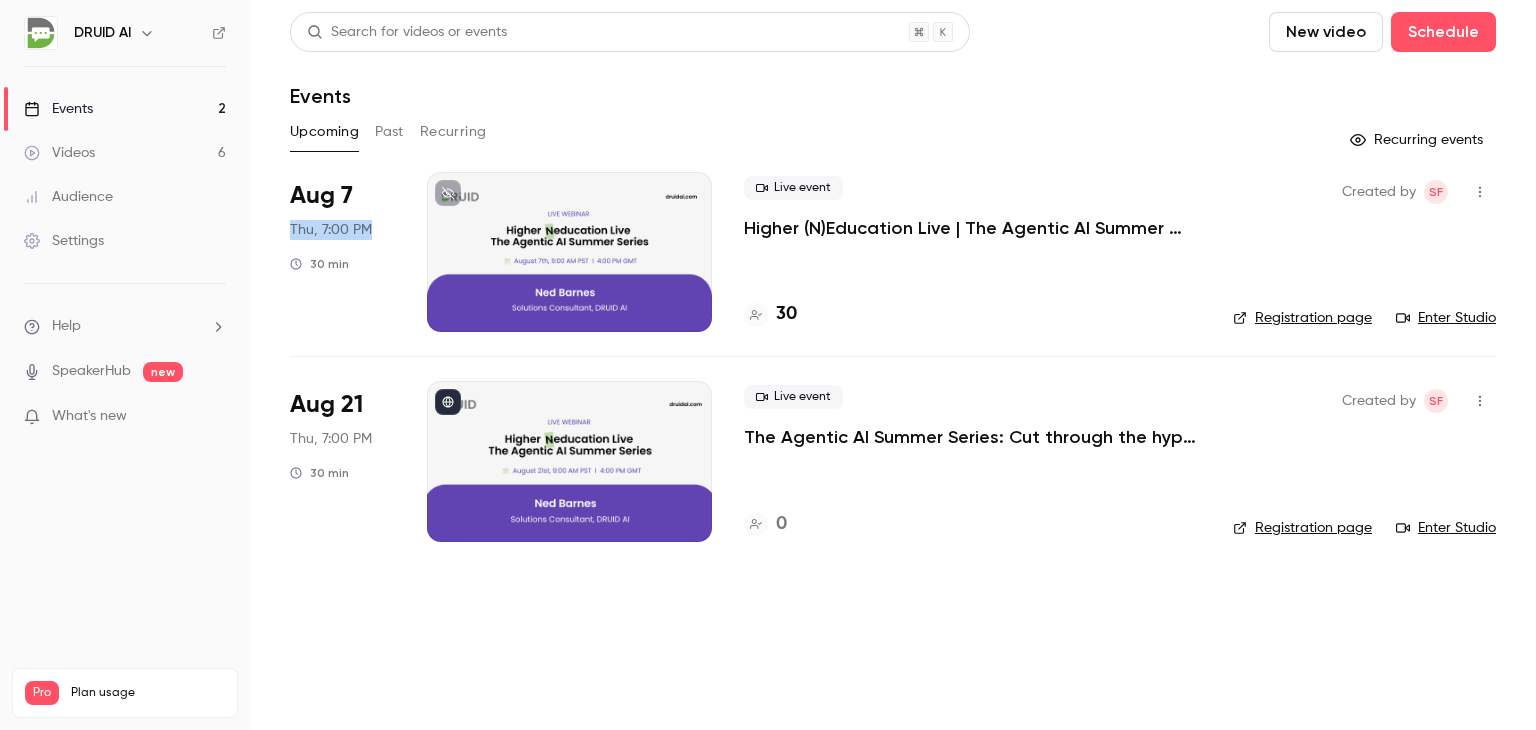 click on "Thu, 7:00 PM" at bounding box center [331, 230] 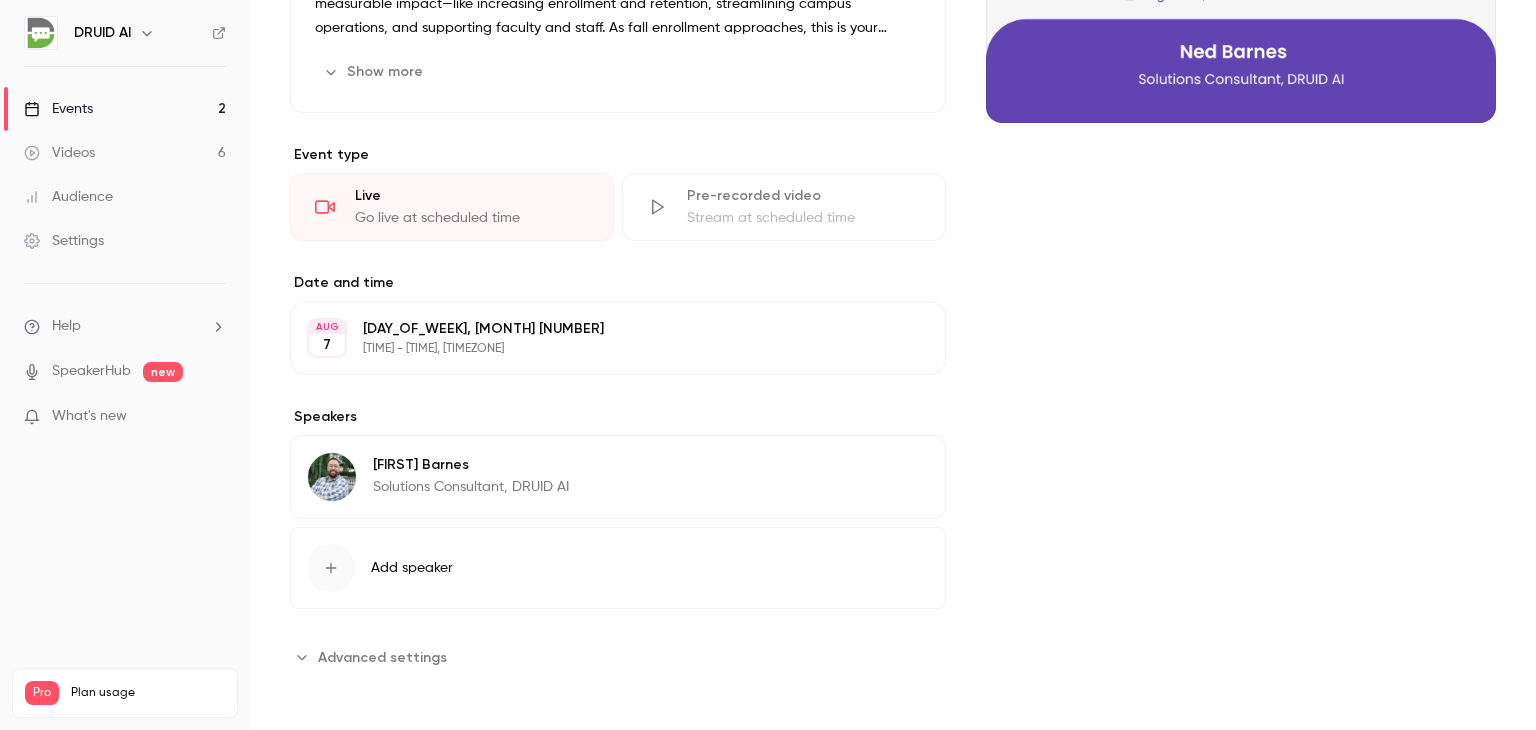 scroll, scrollTop: 370, scrollLeft: 0, axis: vertical 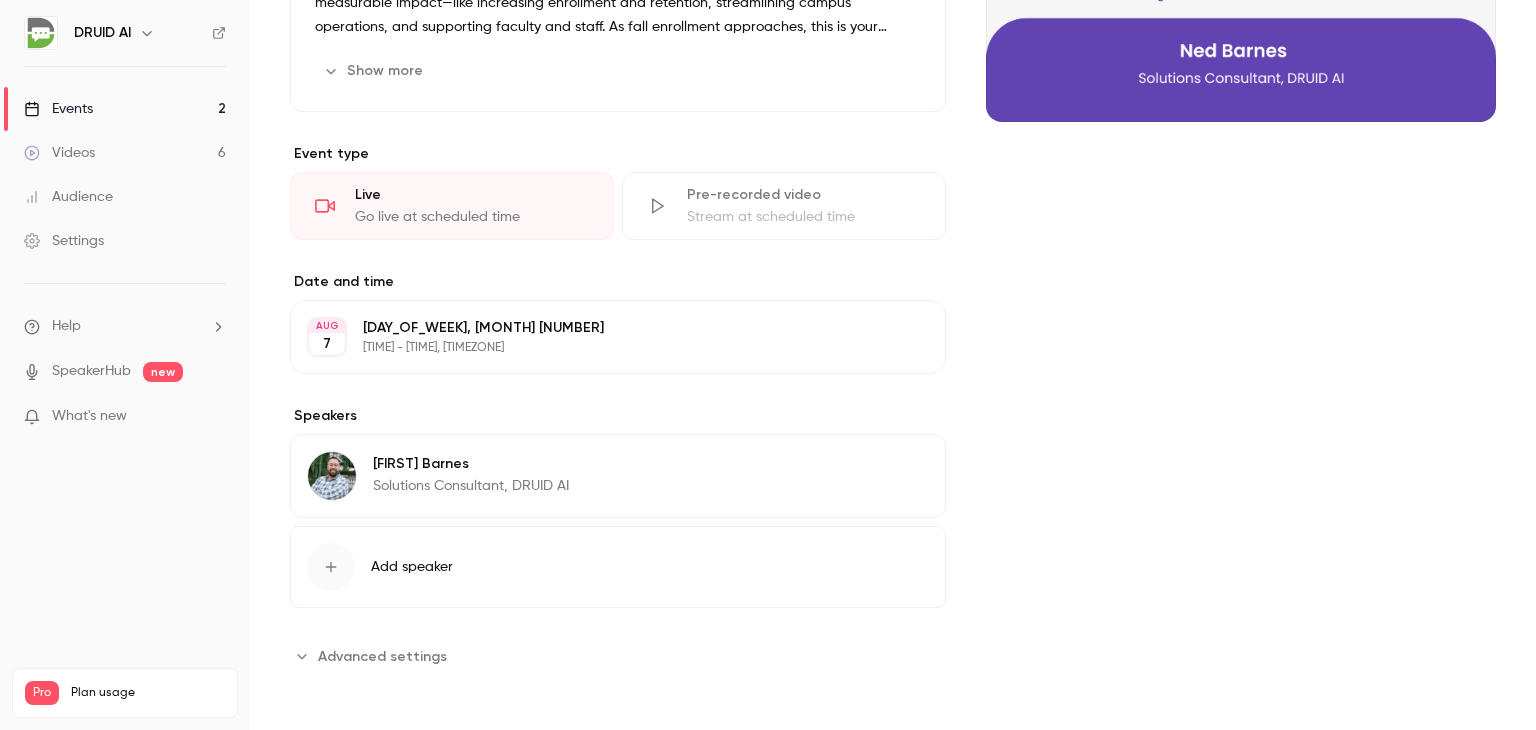 click on "[DAY_OF_WEEK], [MONTH] [NUMBER]" at bounding box center [601, 328] 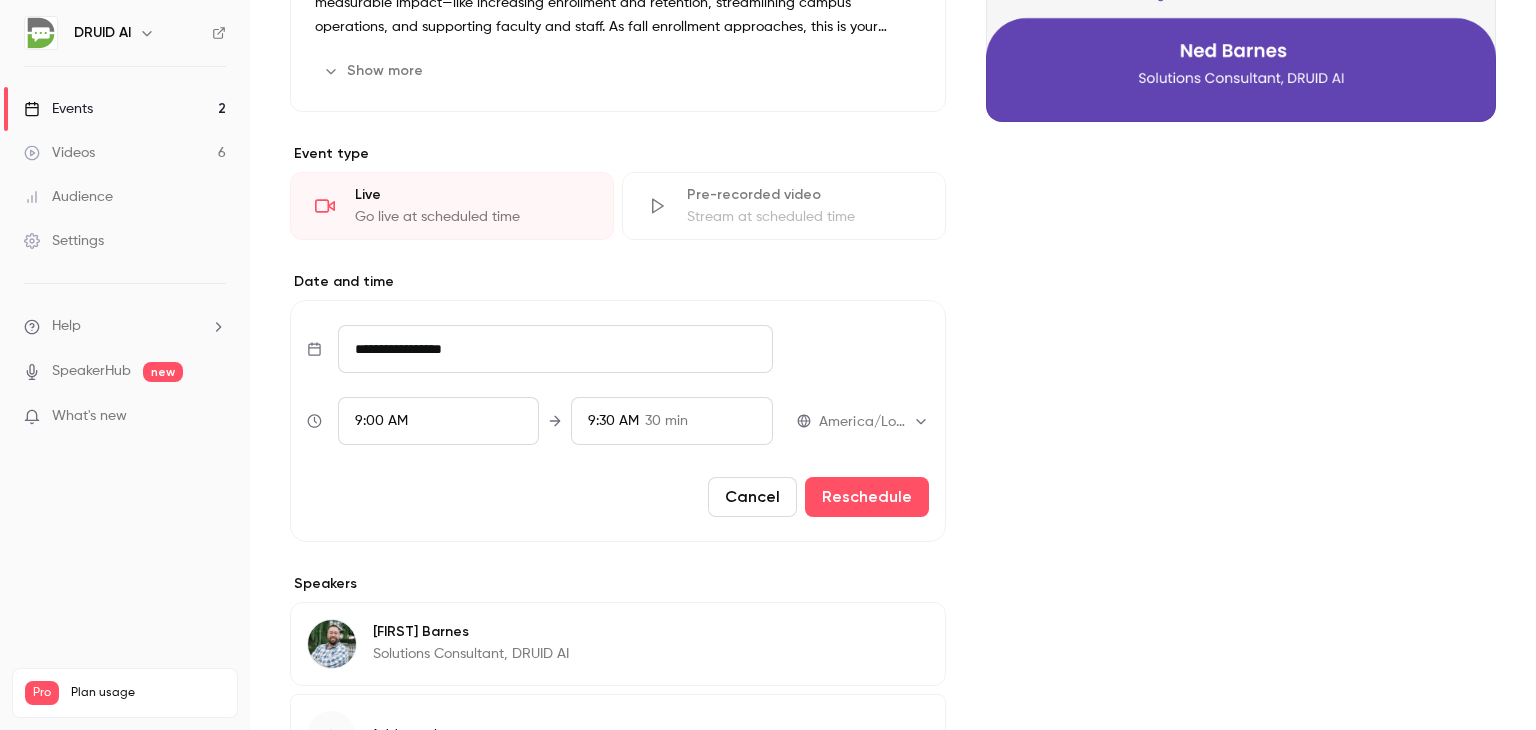 click on "Cancel" at bounding box center [752, 497] 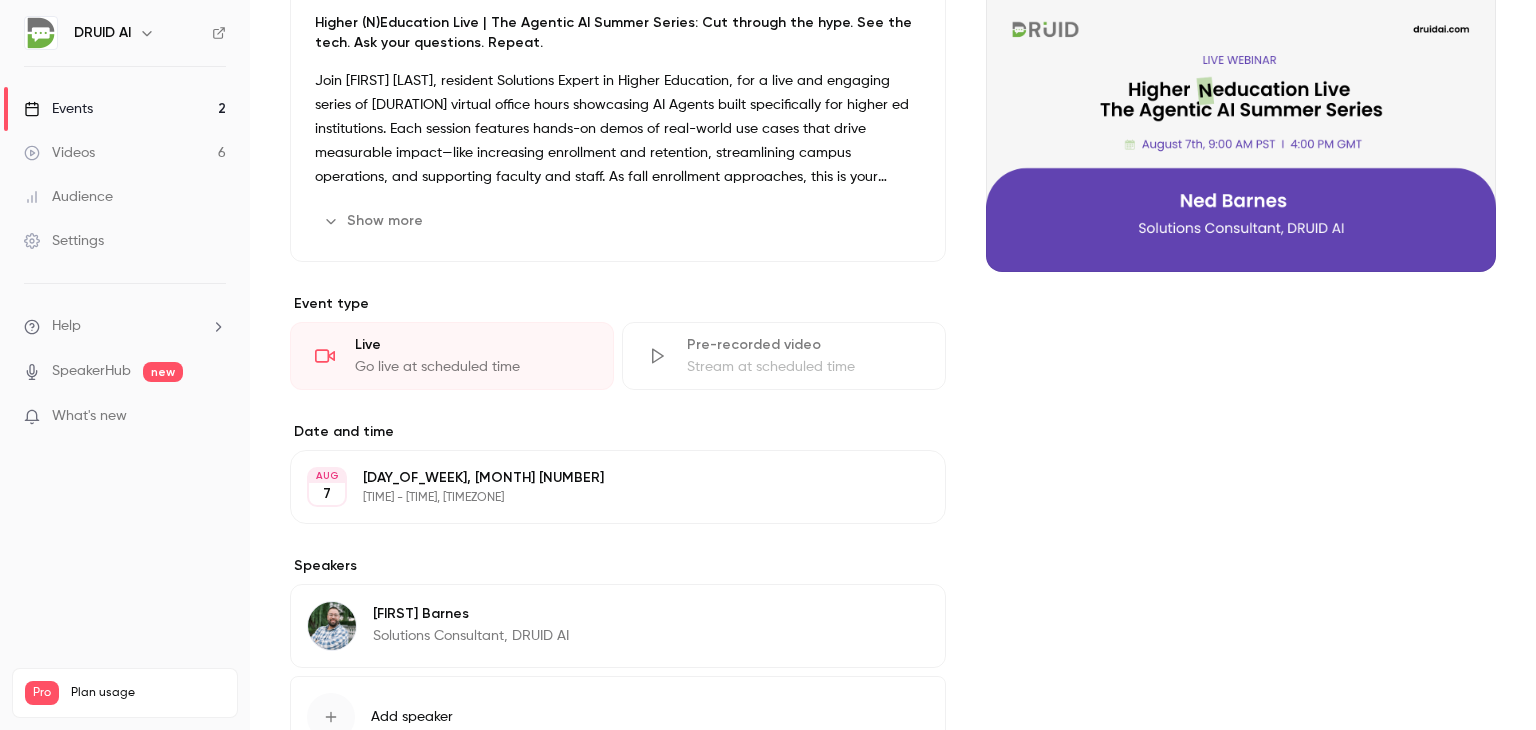 scroll, scrollTop: 0, scrollLeft: 0, axis: both 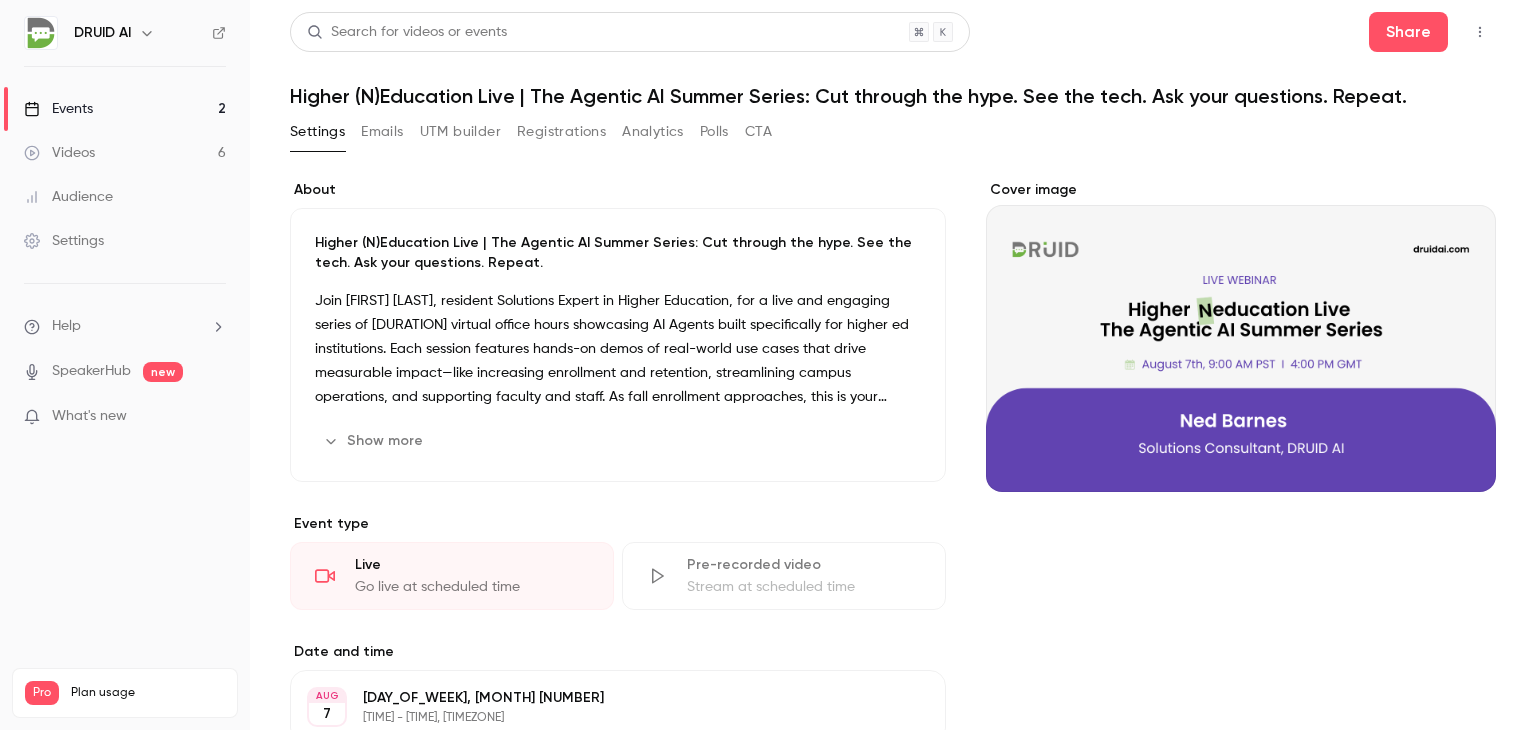 click on "Emails" at bounding box center (382, 132) 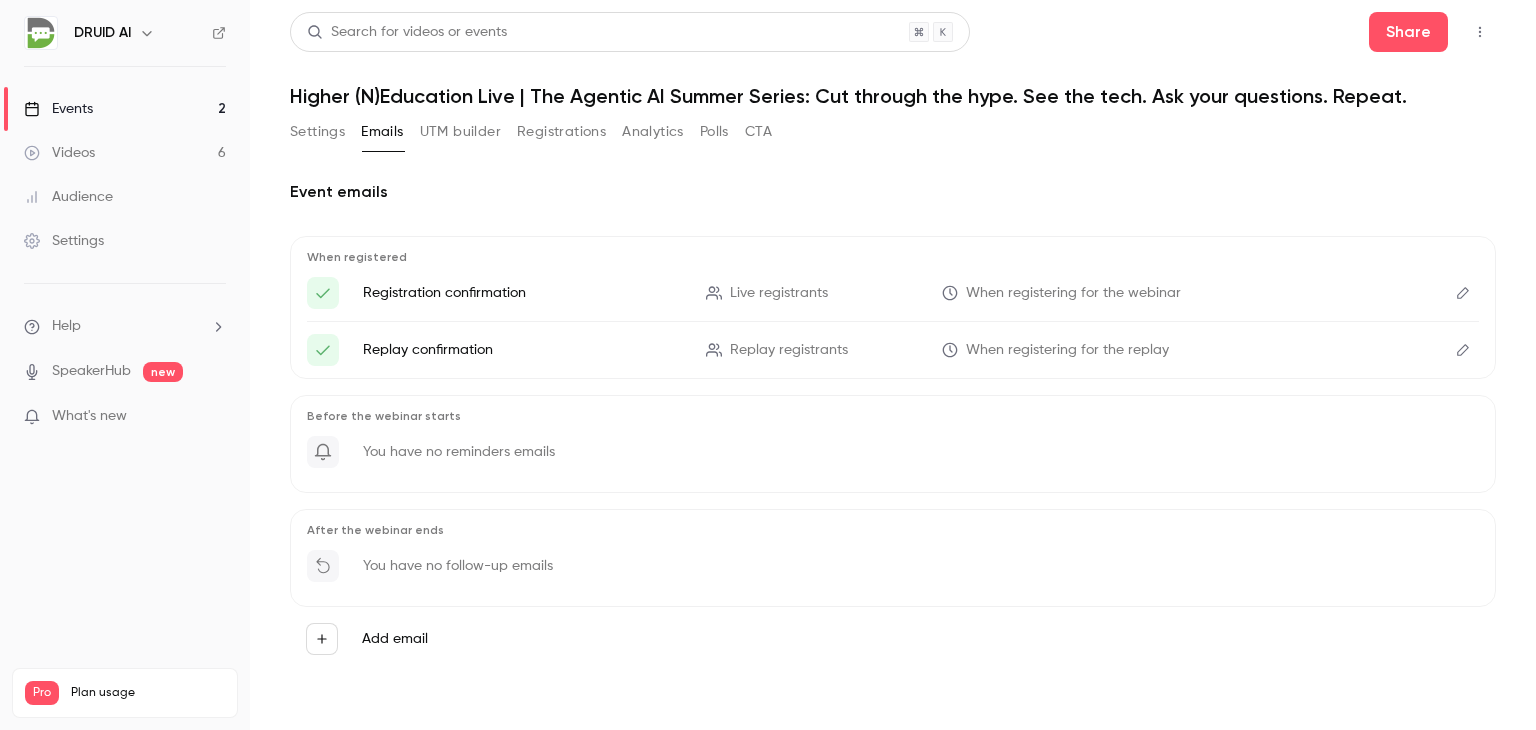 click on "UTM builder" at bounding box center [460, 132] 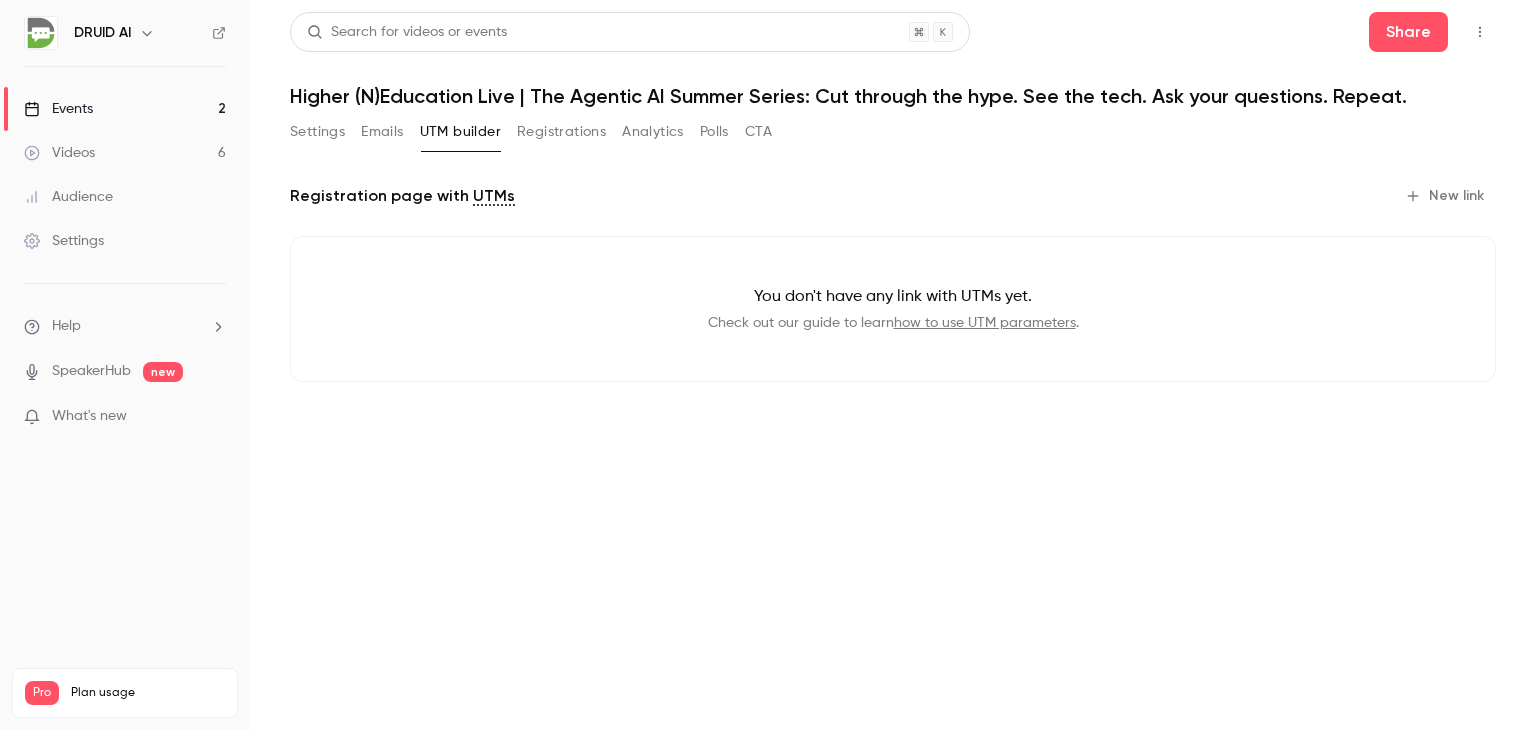 click on "Registrations" at bounding box center (561, 132) 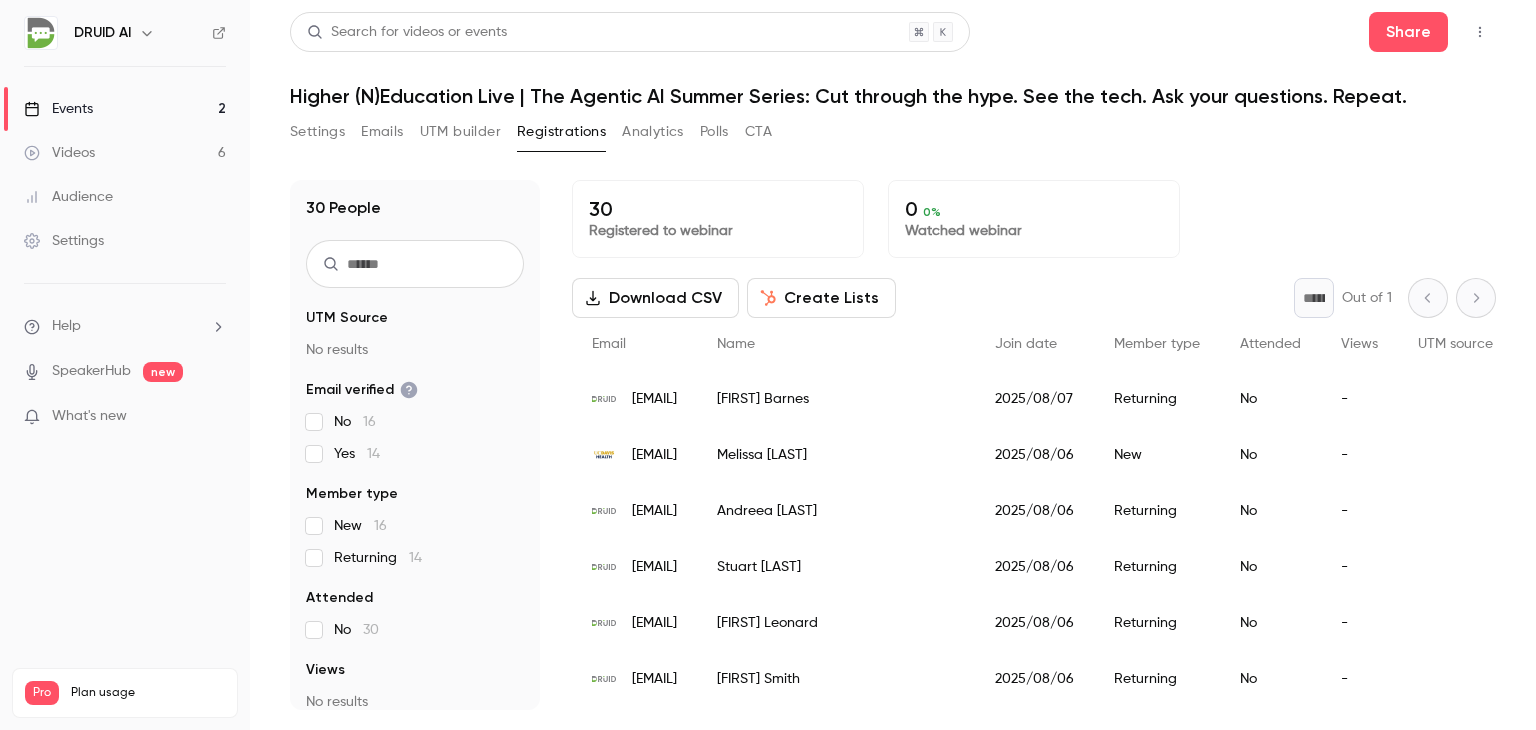click on "Analytics" at bounding box center (653, 132) 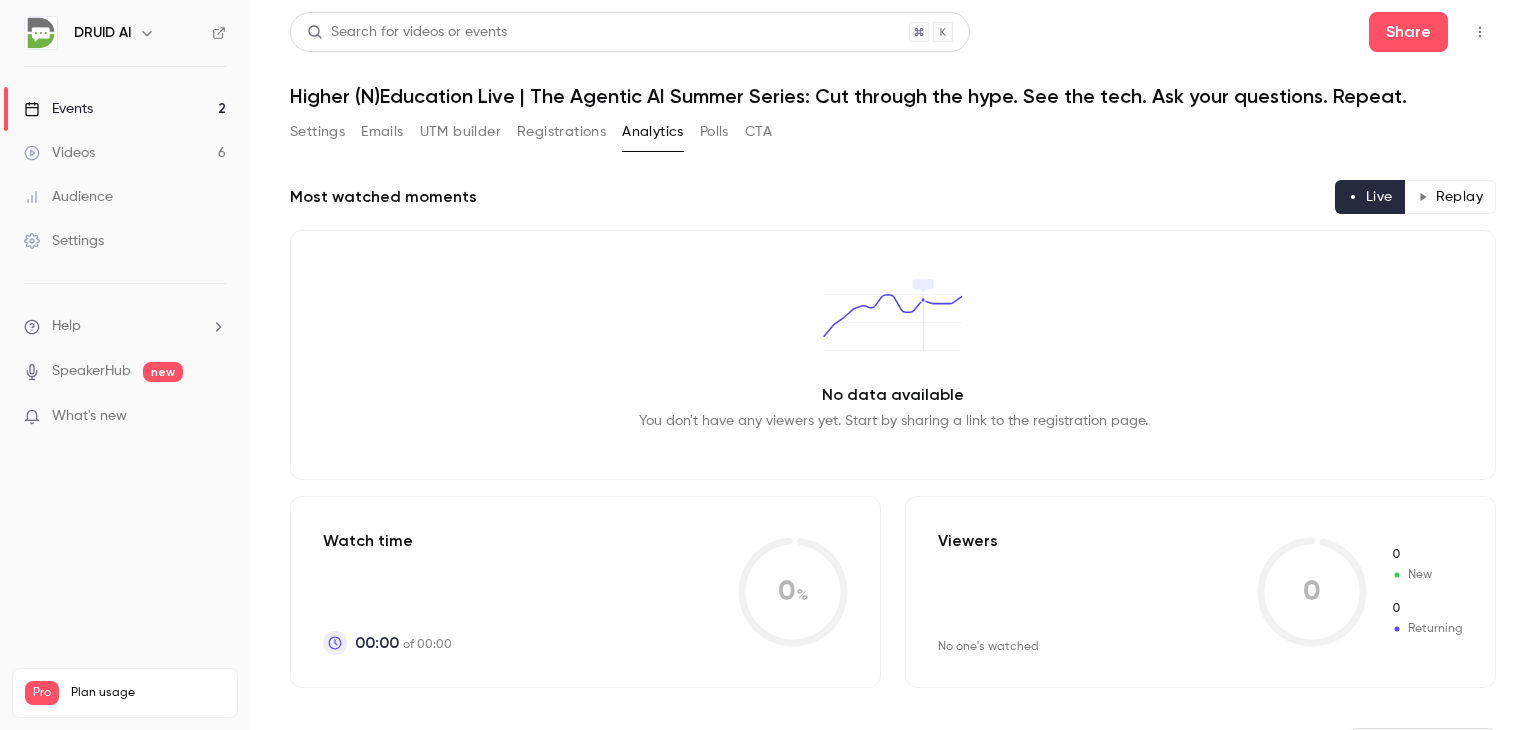 click on "Settings" at bounding box center [125, 241] 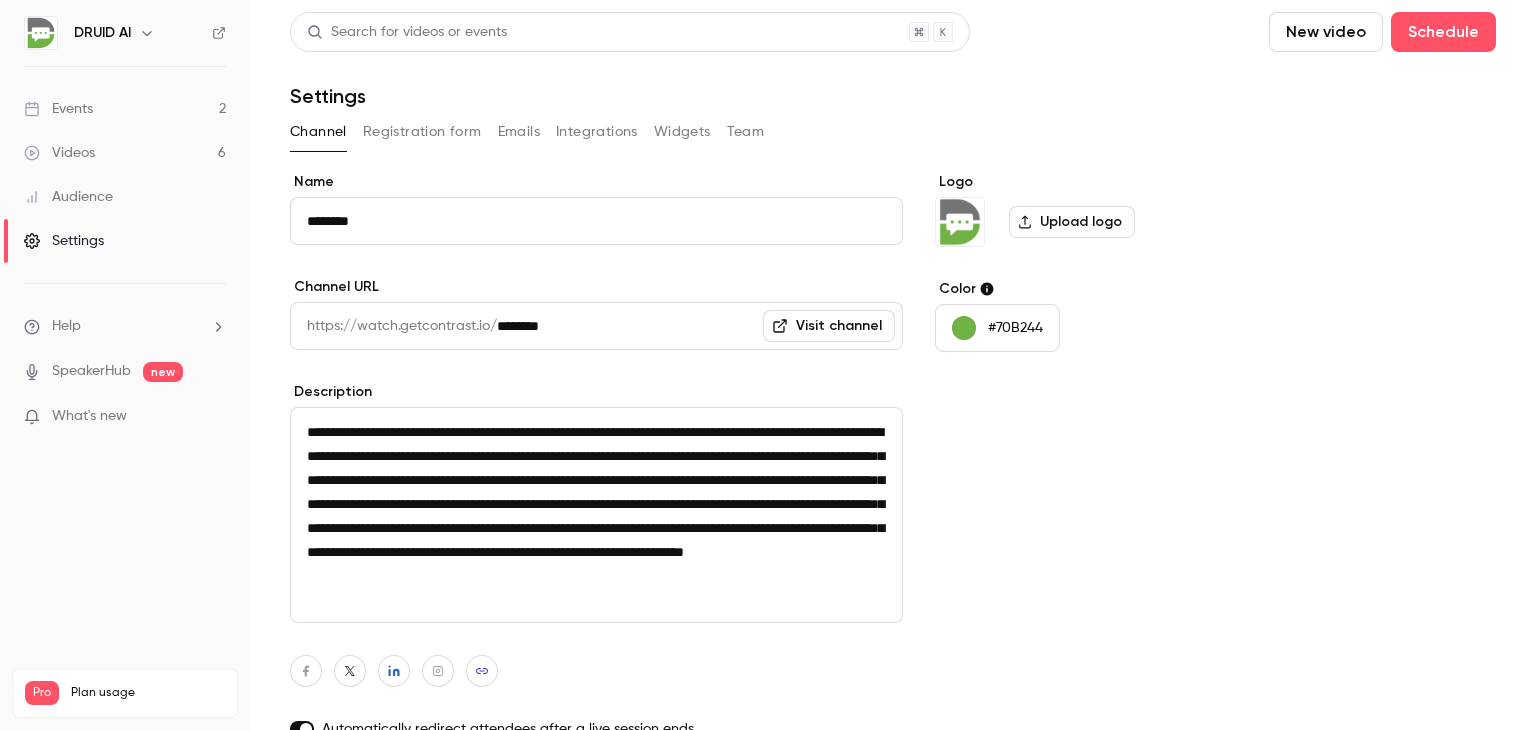 scroll, scrollTop: 157, scrollLeft: 0, axis: vertical 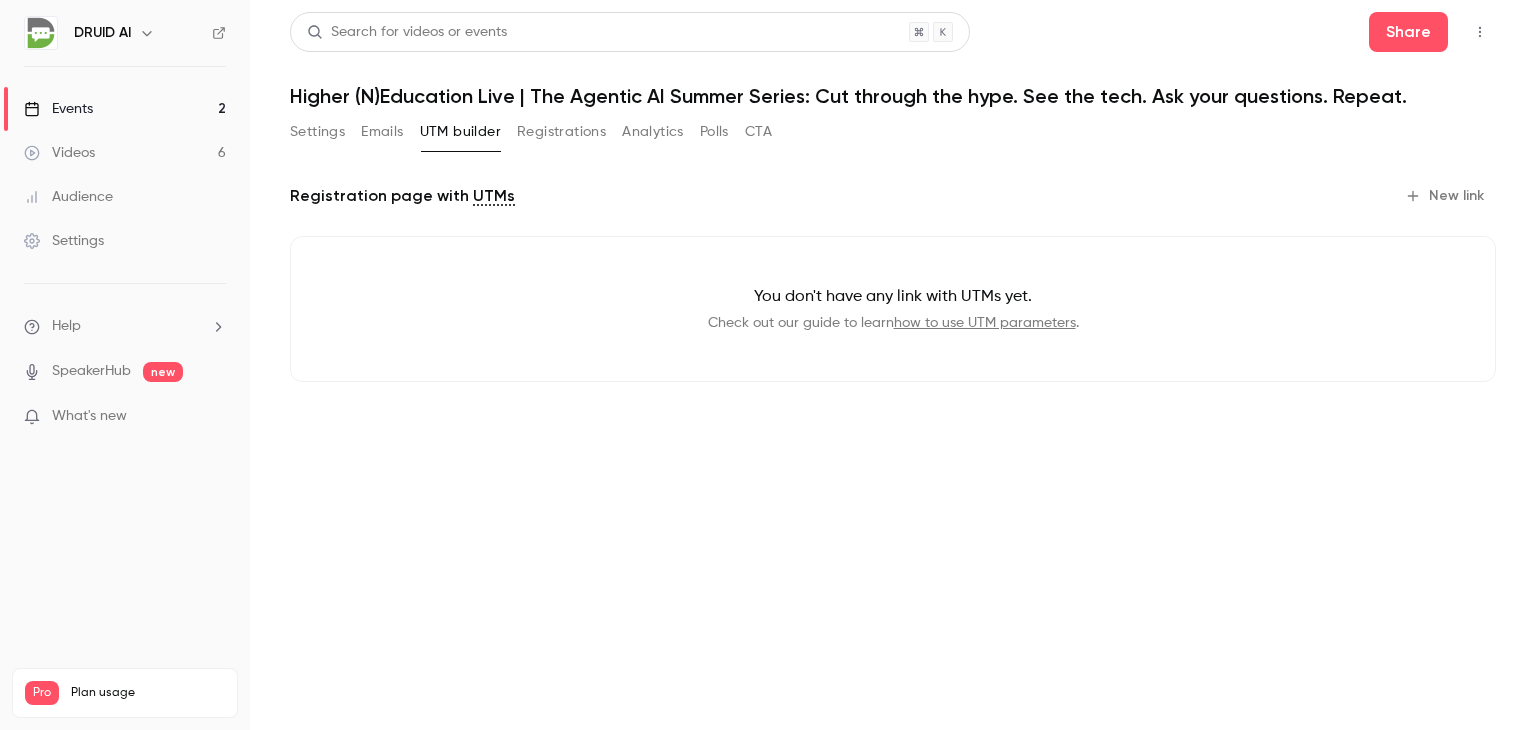 click on "Events" at bounding box center [58, 109] 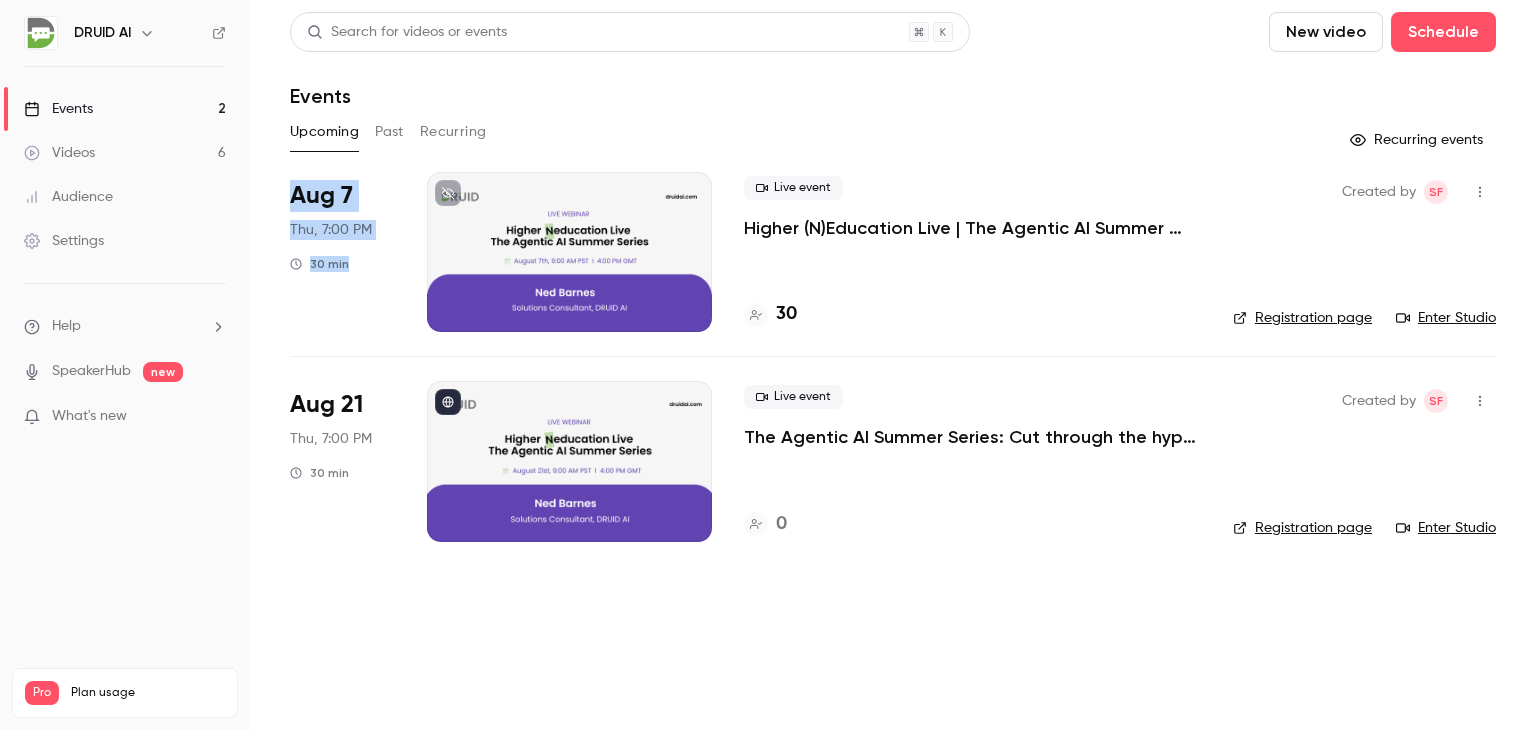drag, startPoint x: 351, startPoint y: 270, endPoint x: 290, endPoint y: 203, distance: 90.60905 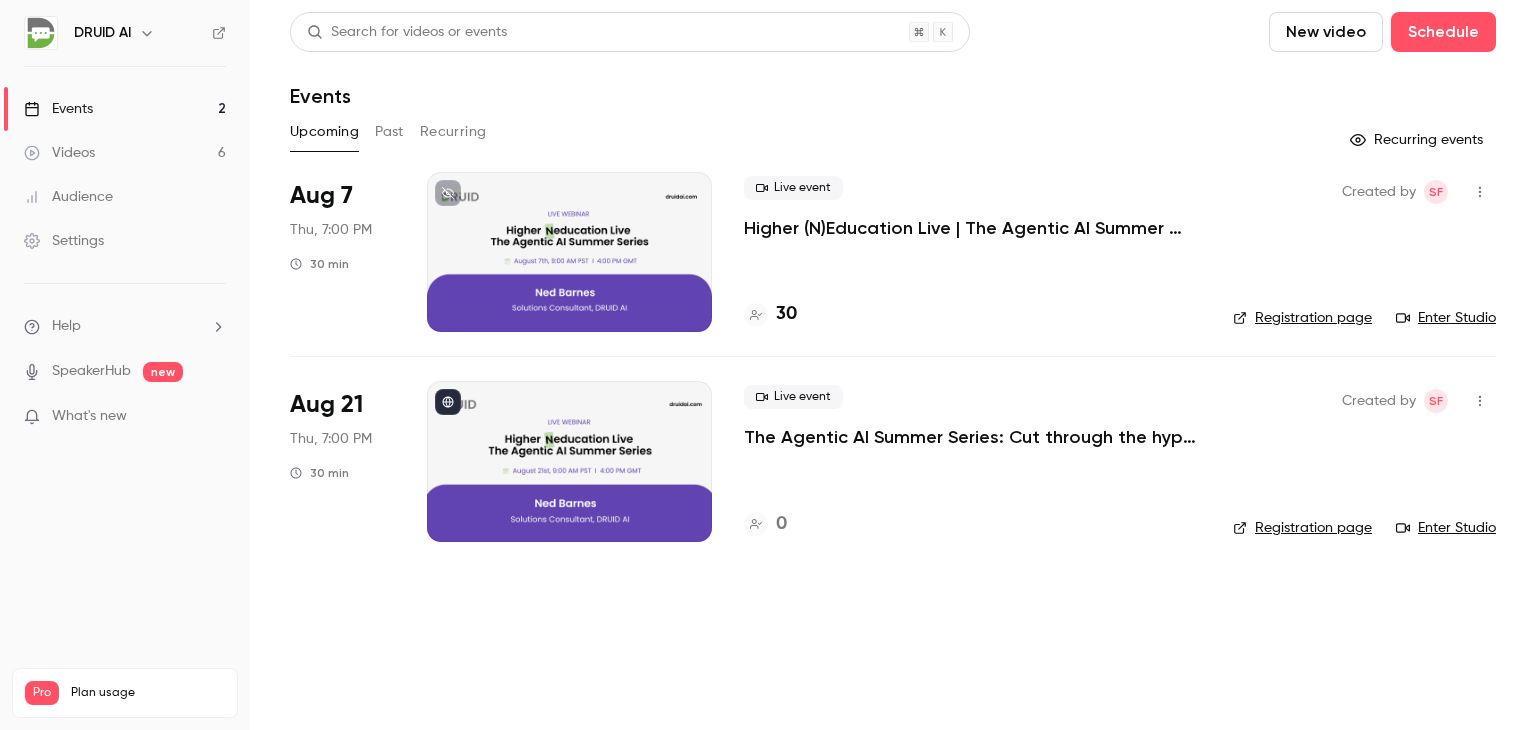 click on "[MONTH] [NUMBER] [DAY_OF_WEEK], [TIME] [DURATION]" at bounding box center (342, 252) 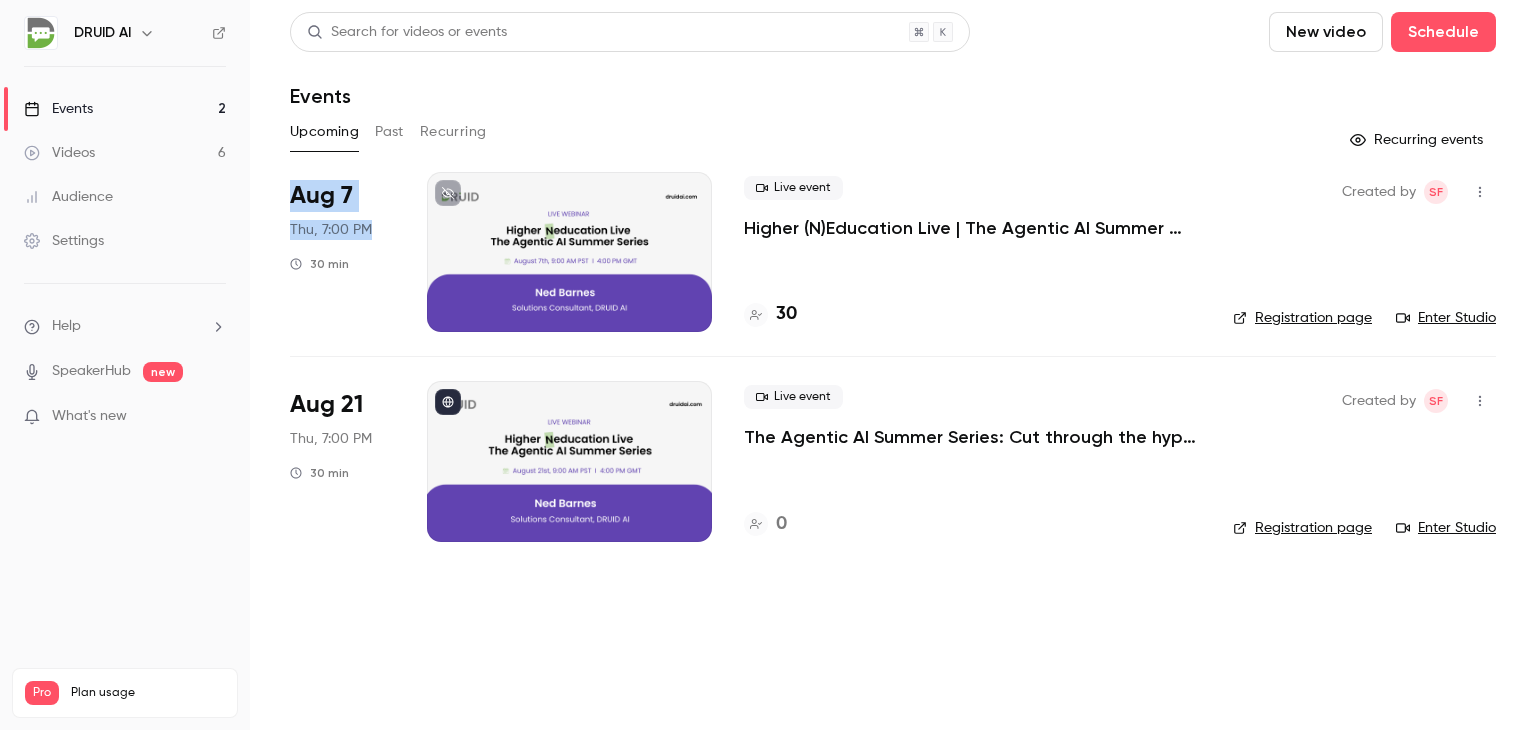 drag, startPoint x: 374, startPoint y: 233, endPoint x: 281, endPoint y: 197, distance: 99.724625 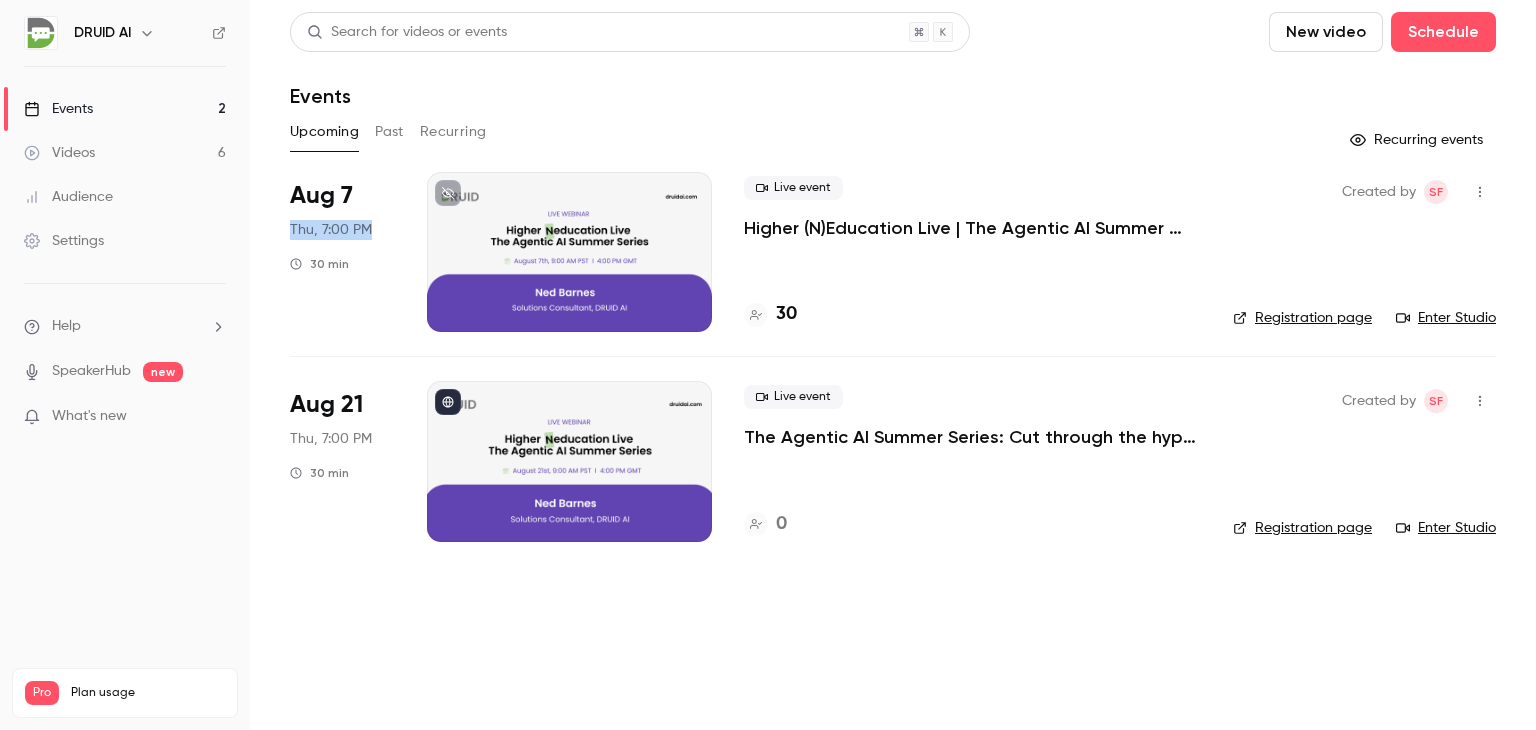 drag, startPoint x: 372, startPoint y: 231, endPoint x: 260, endPoint y: 230, distance: 112.00446 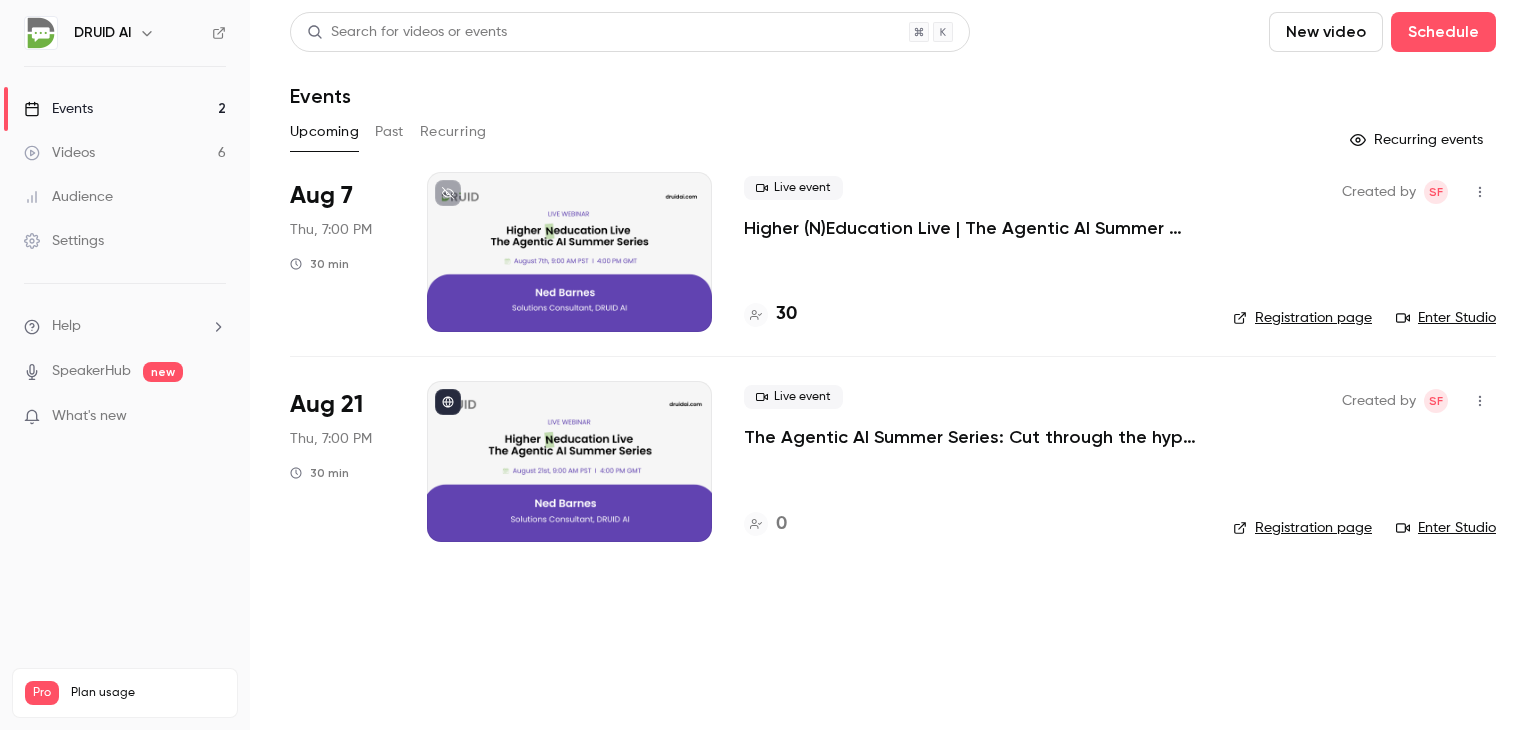 click on "Higher (N)Education Live | The Agentic AI Summer Series: Cut through the hype. See the tech. Ask your questions. Repeat." at bounding box center (972, 228) 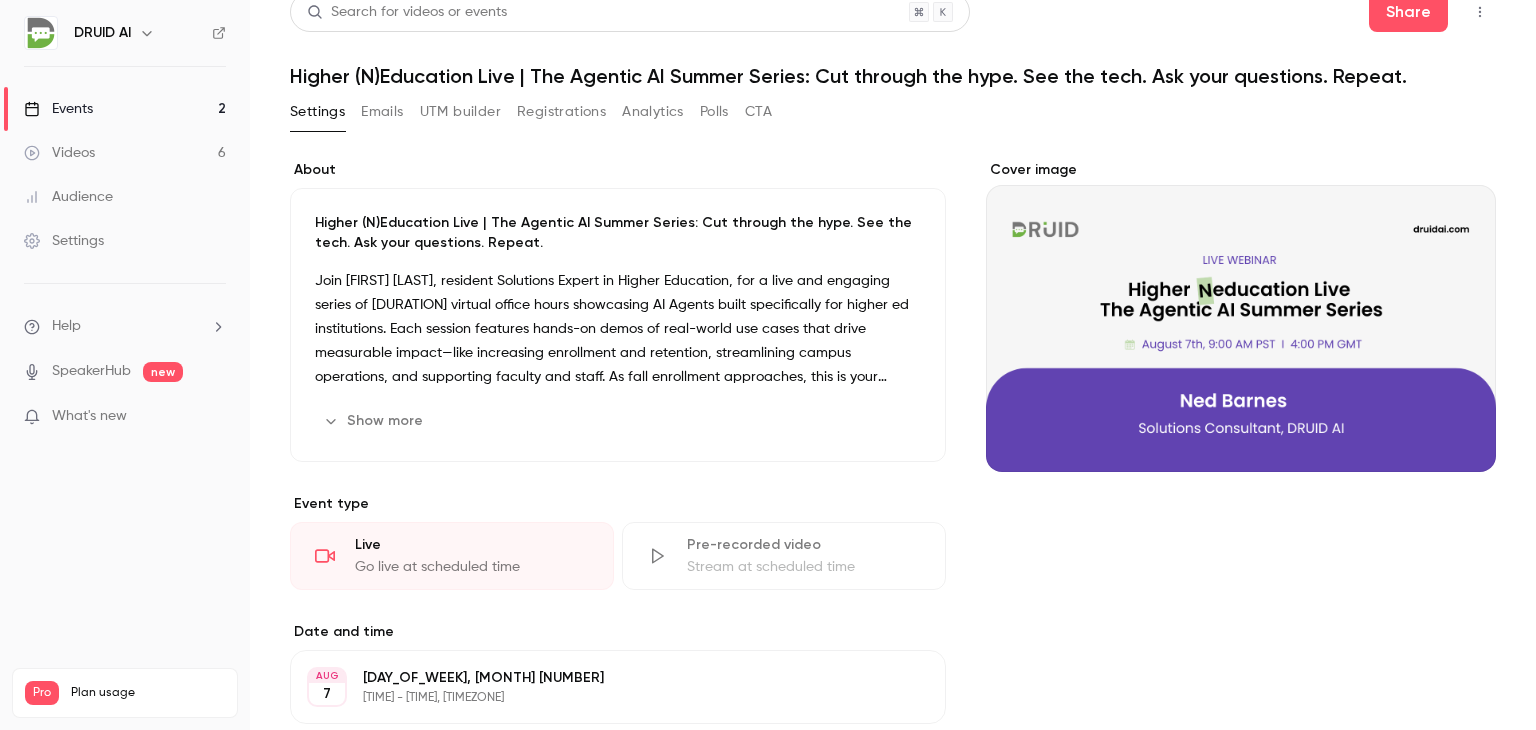 scroll, scrollTop: 0, scrollLeft: 0, axis: both 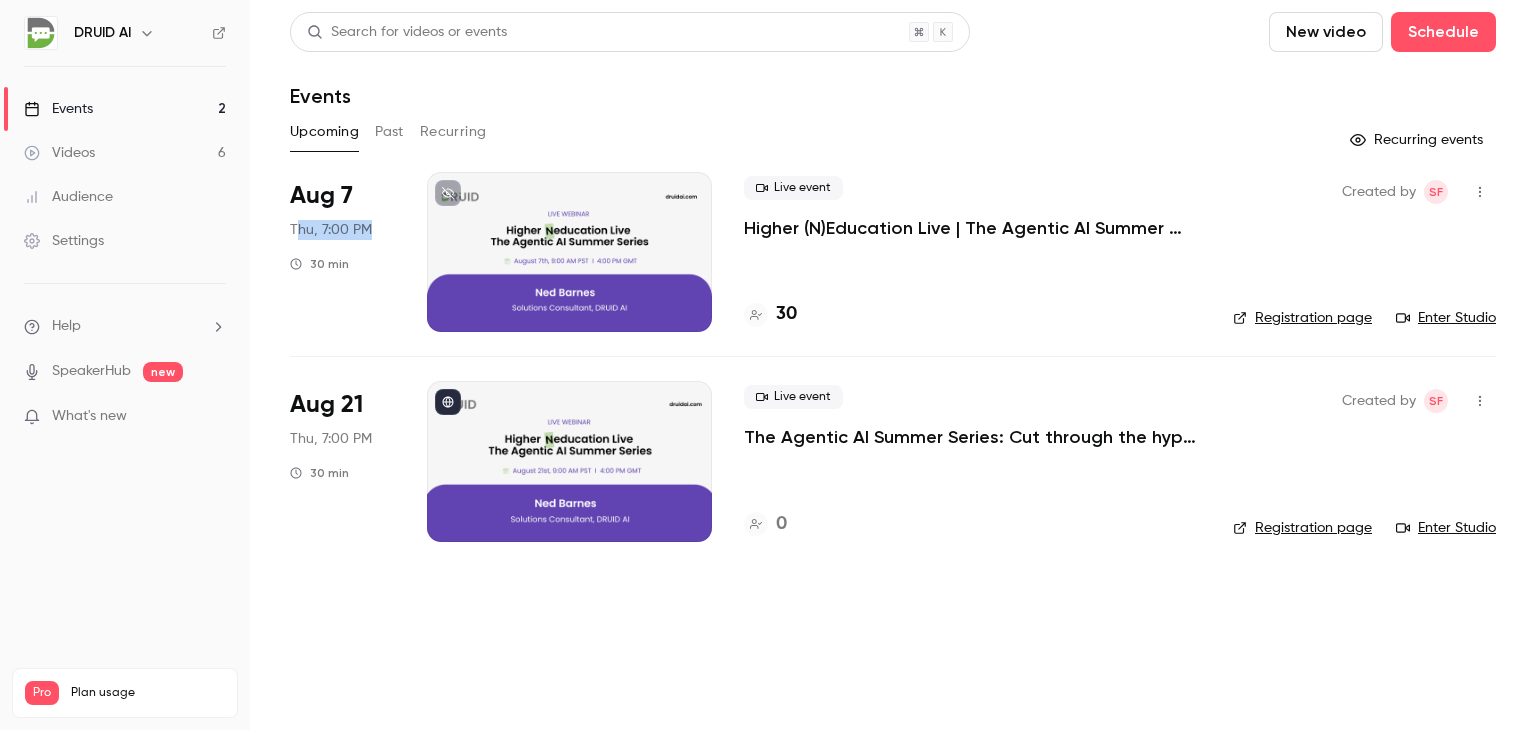 drag, startPoint x: 298, startPoint y: 232, endPoint x: 402, endPoint y: 231, distance: 104.00481 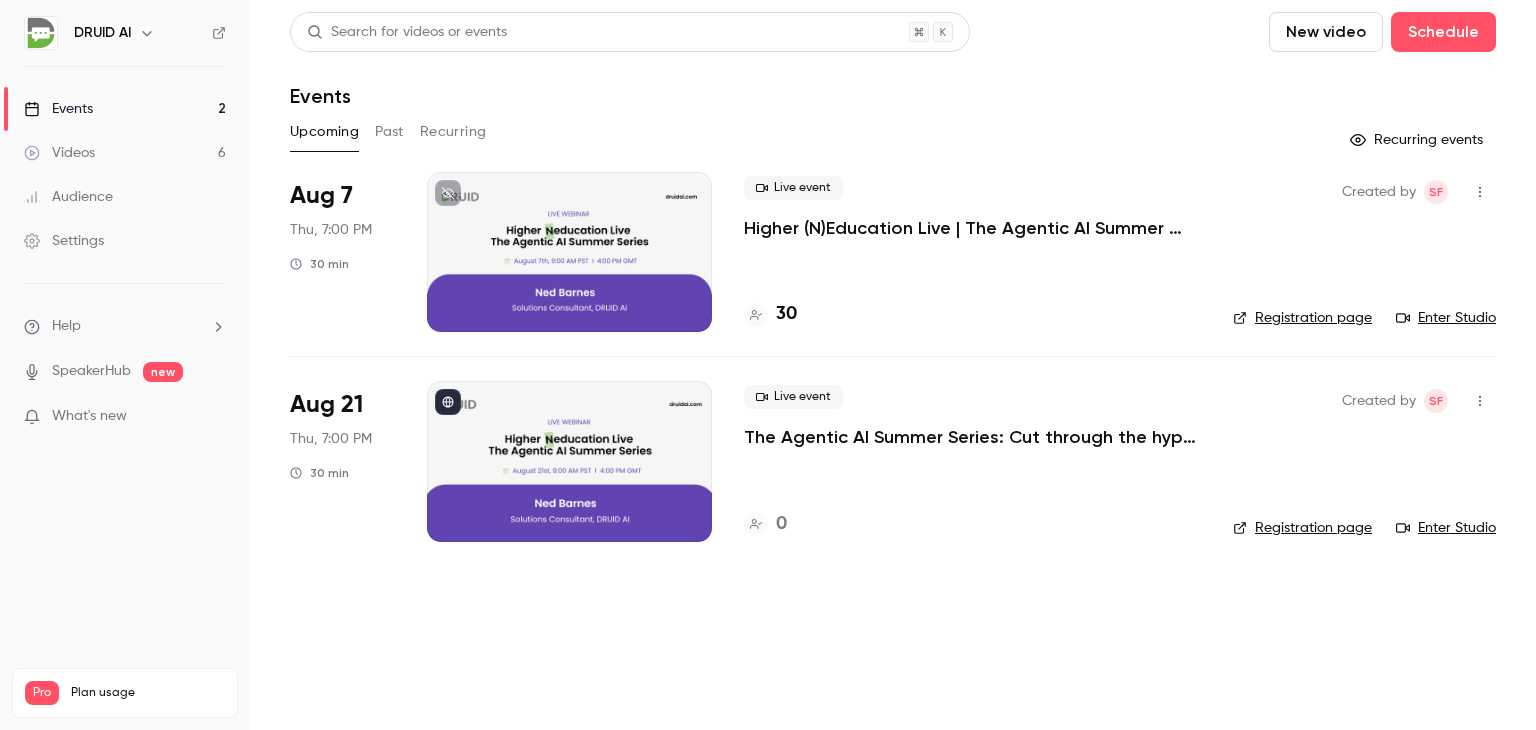 click on "Higher (N)Education Live | The Agentic AI Summer Series: Cut through the hype. See the tech. Ask your questions. Repeat." at bounding box center [972, 228] 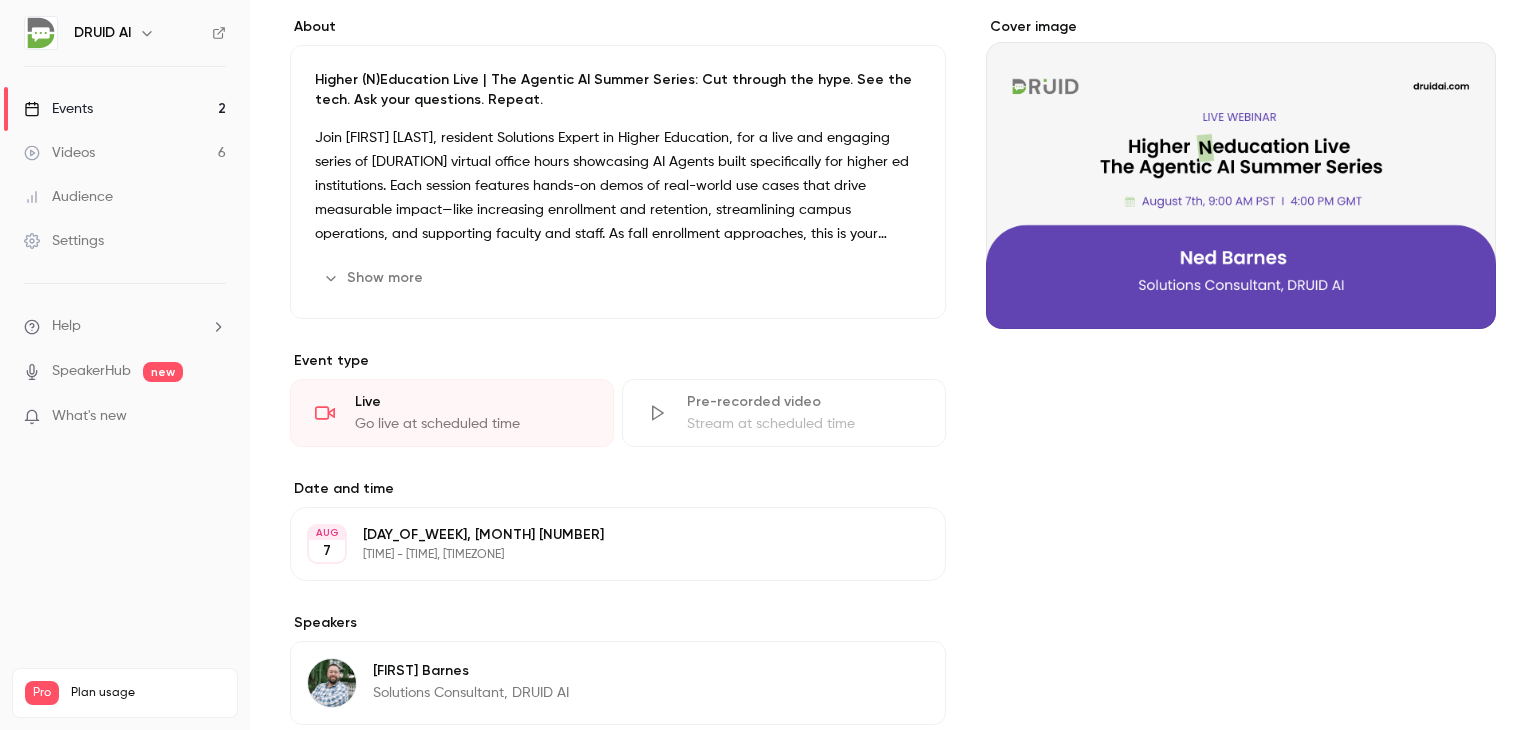 scroll, scrollTop: 0, scrollLeft: 0, axis: both 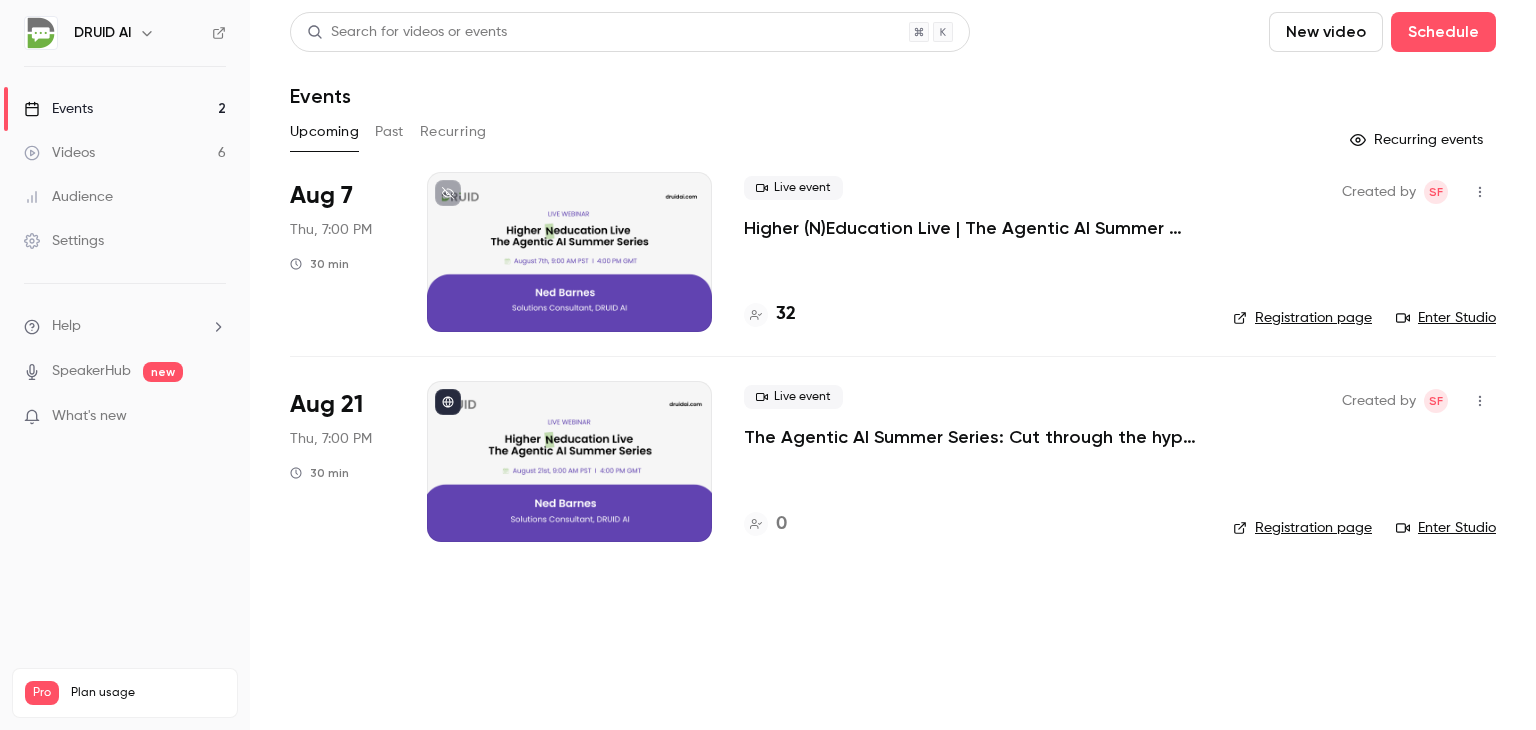 click on "32" at bounding box center [786, 314] 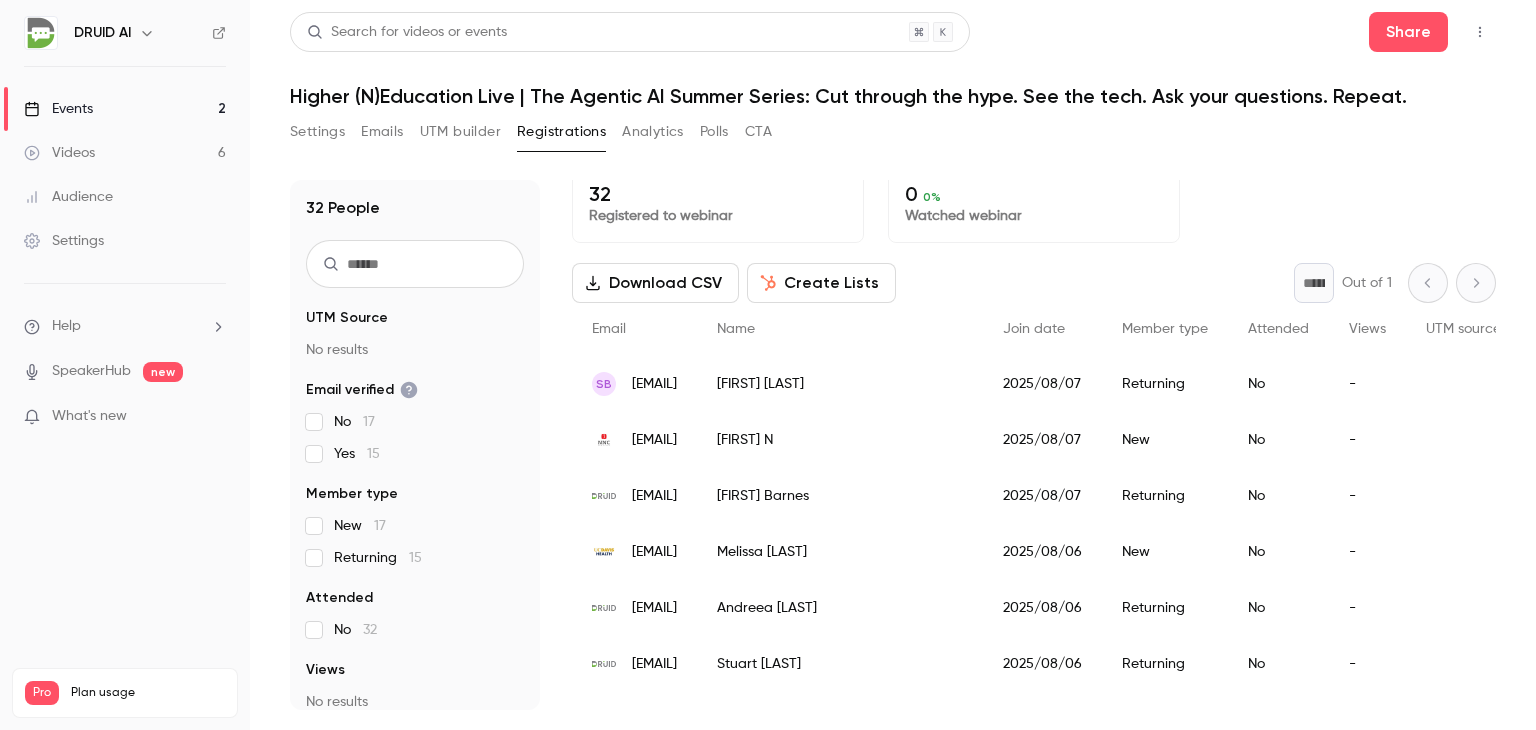 scroll, scrollTop: 0, scrollLeft: 0, axis: both 